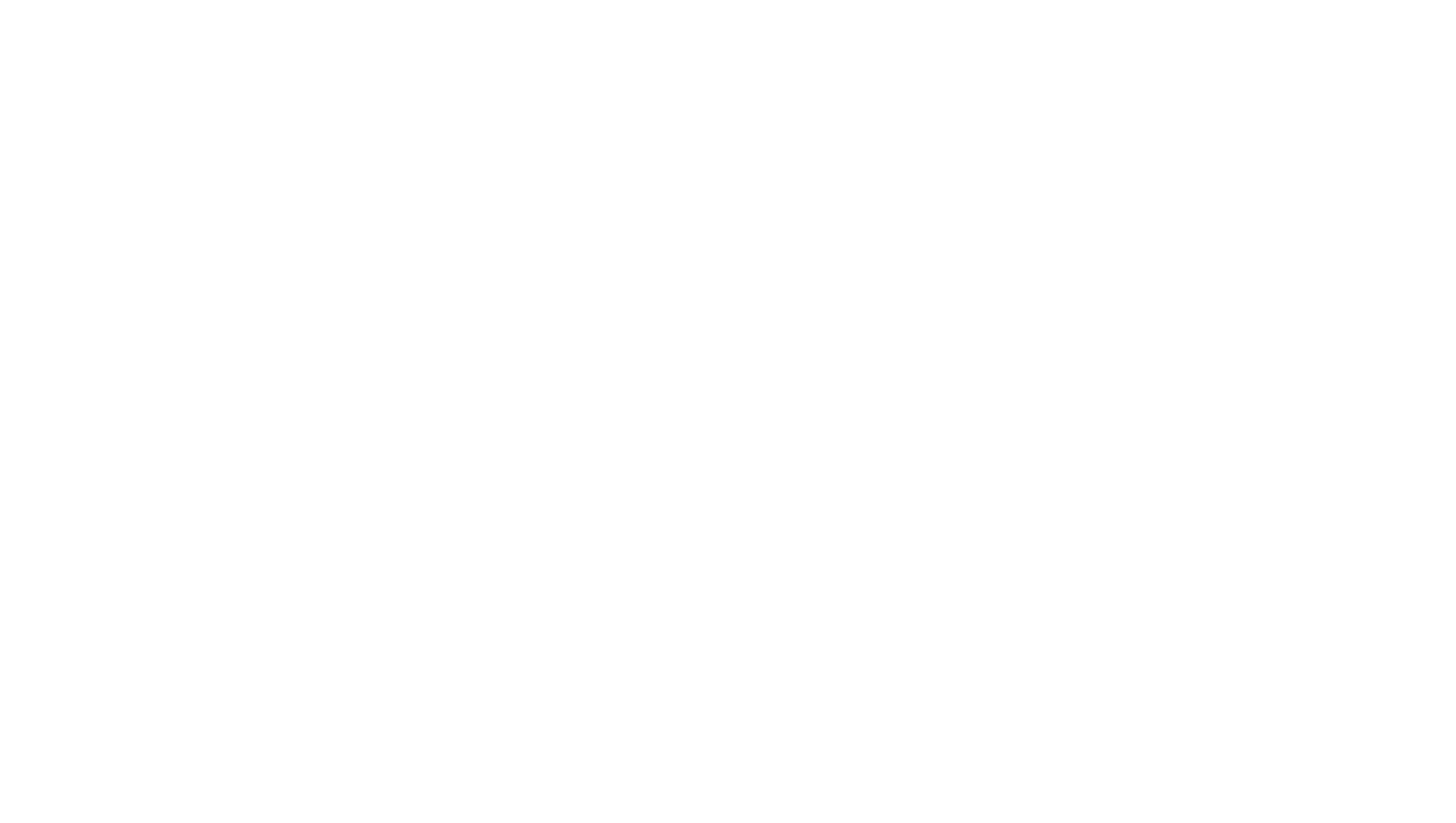 scroll, scrollTop: 0, scrollLeft: 0, axis: both 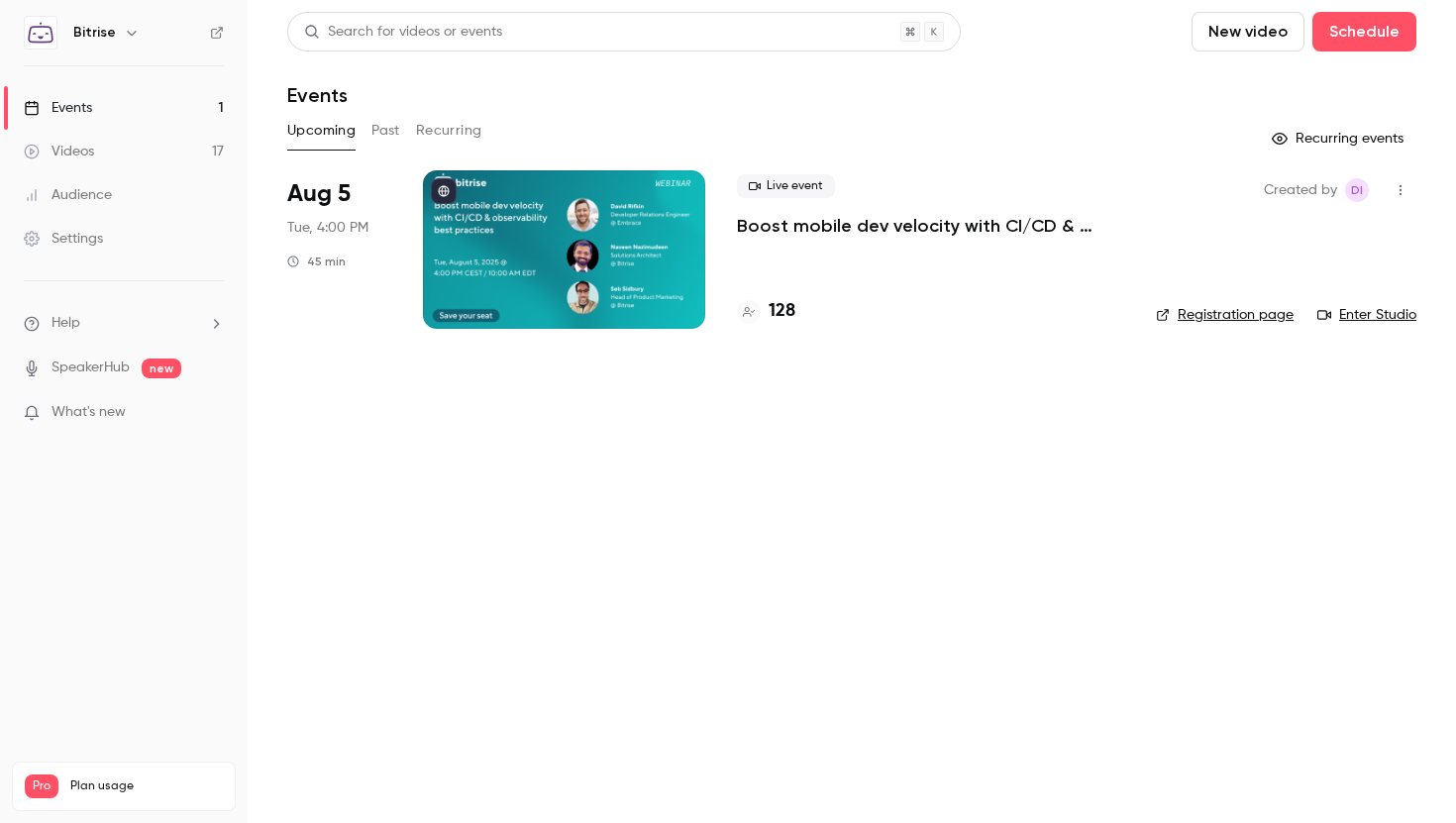 click on "128" at bounding box center (781, 311) 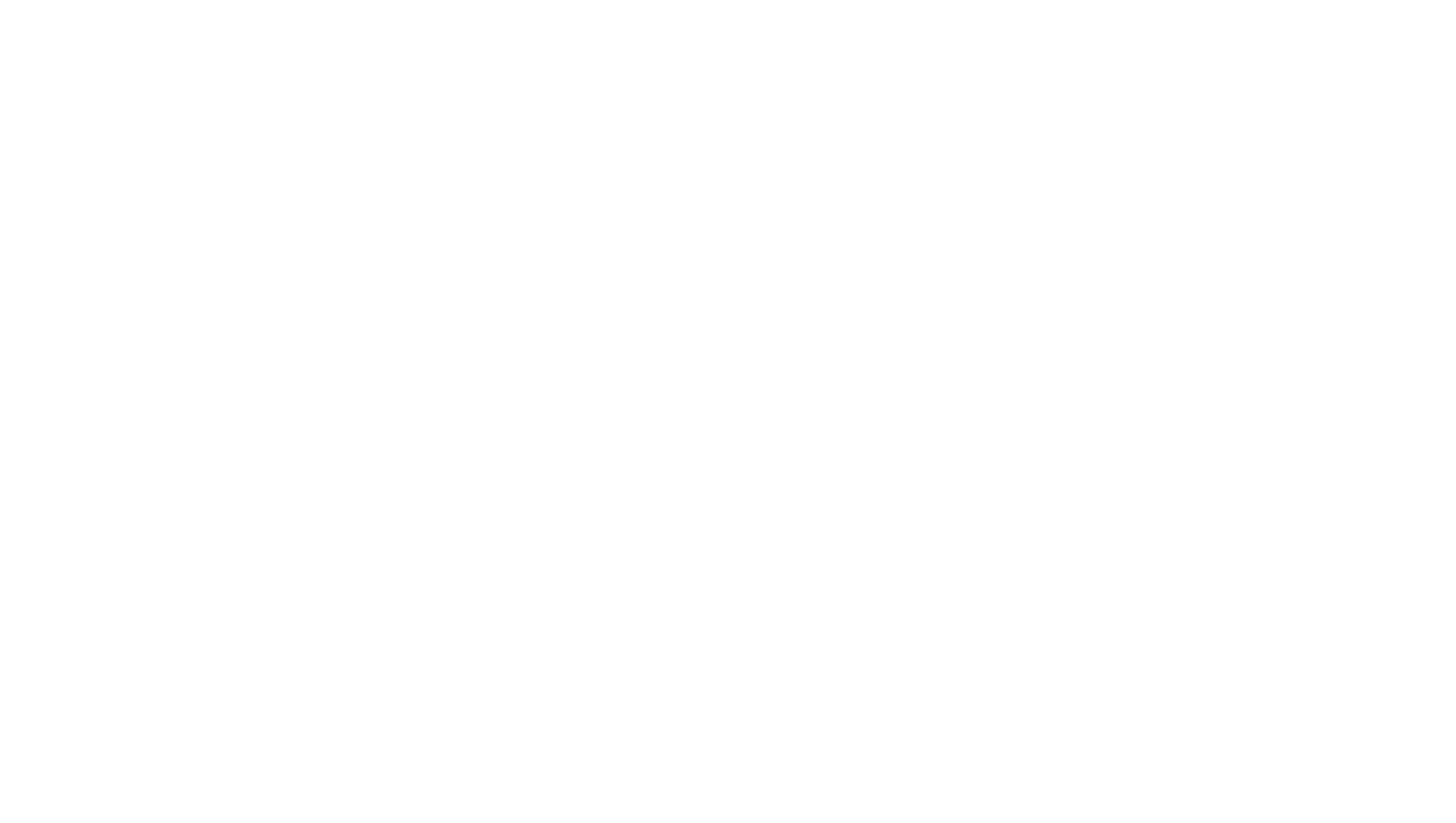 scroll, scrollTop: 0, scrollLeft: 0, axis: both 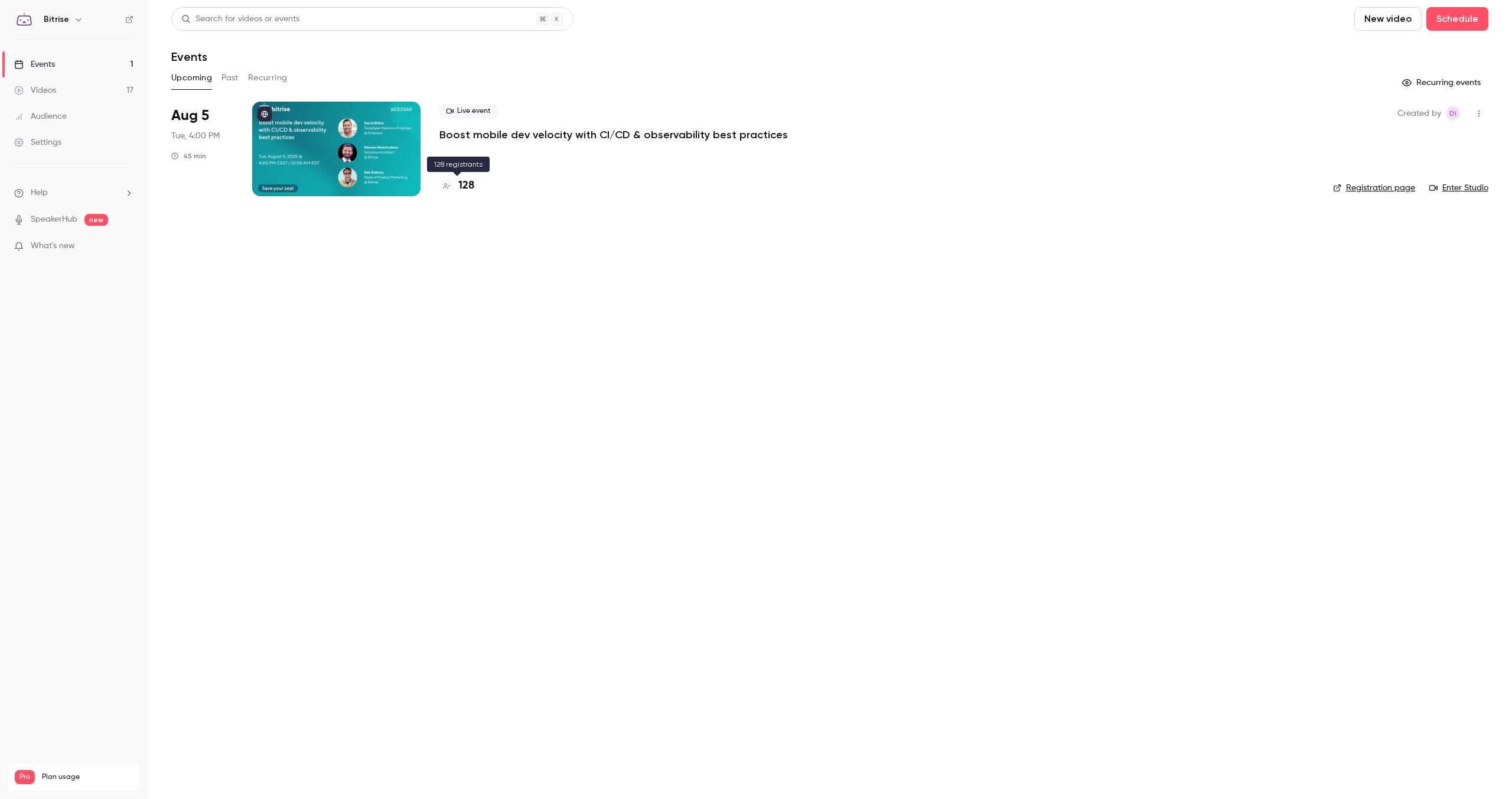 click on "128" at bounding box center [466, 186] 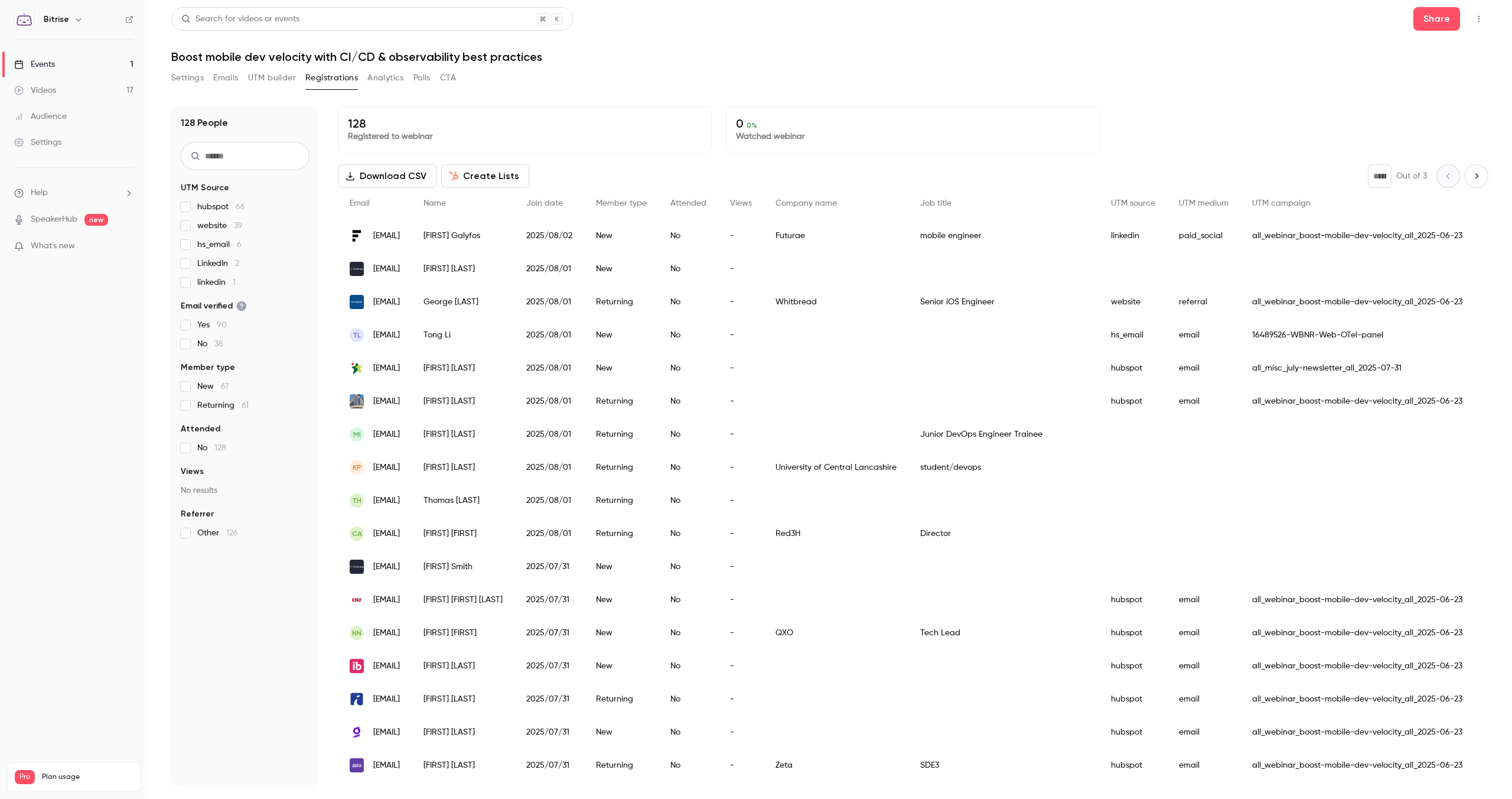 click at bounding box center (245, 156) 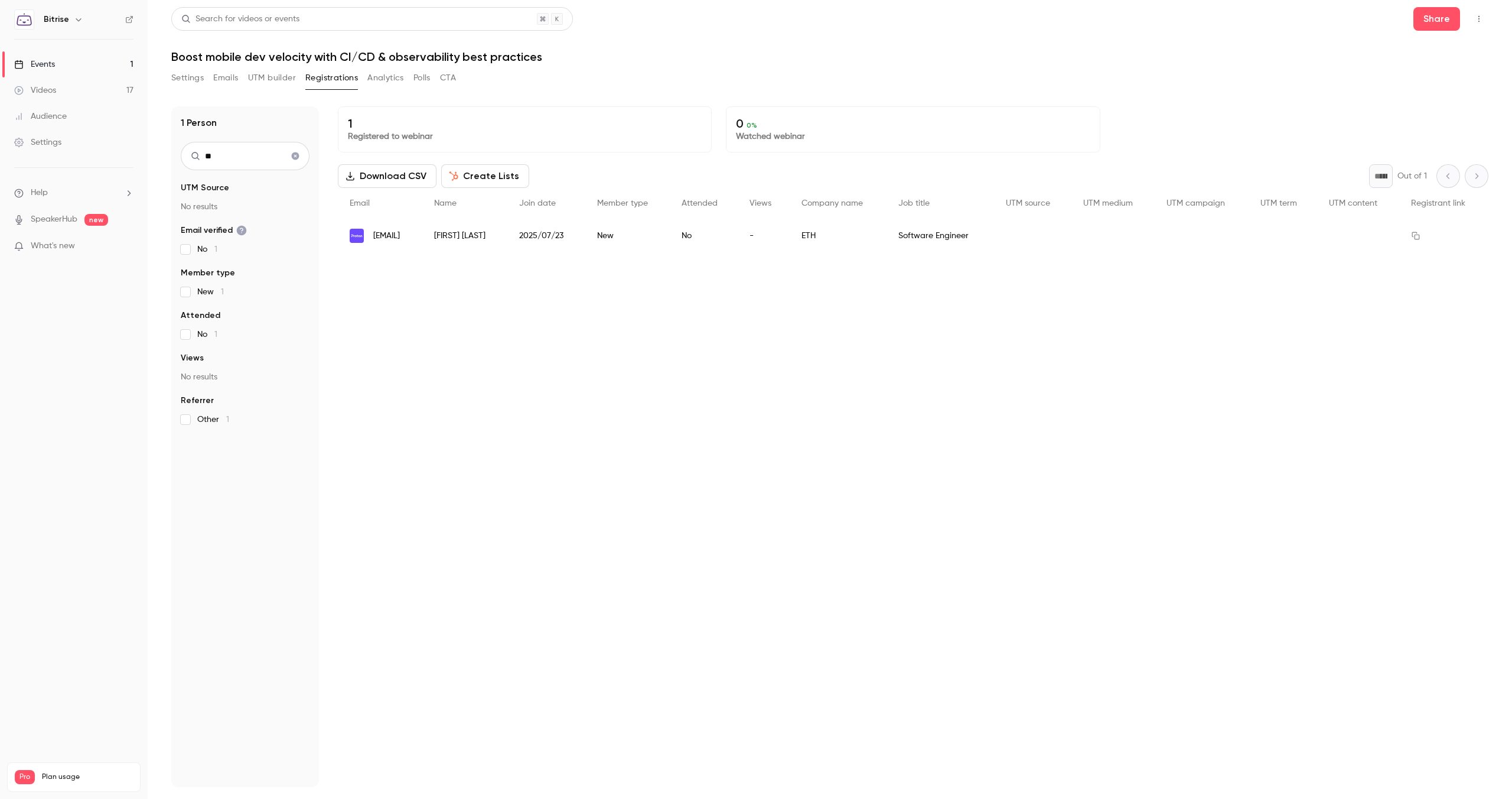 type on "*" 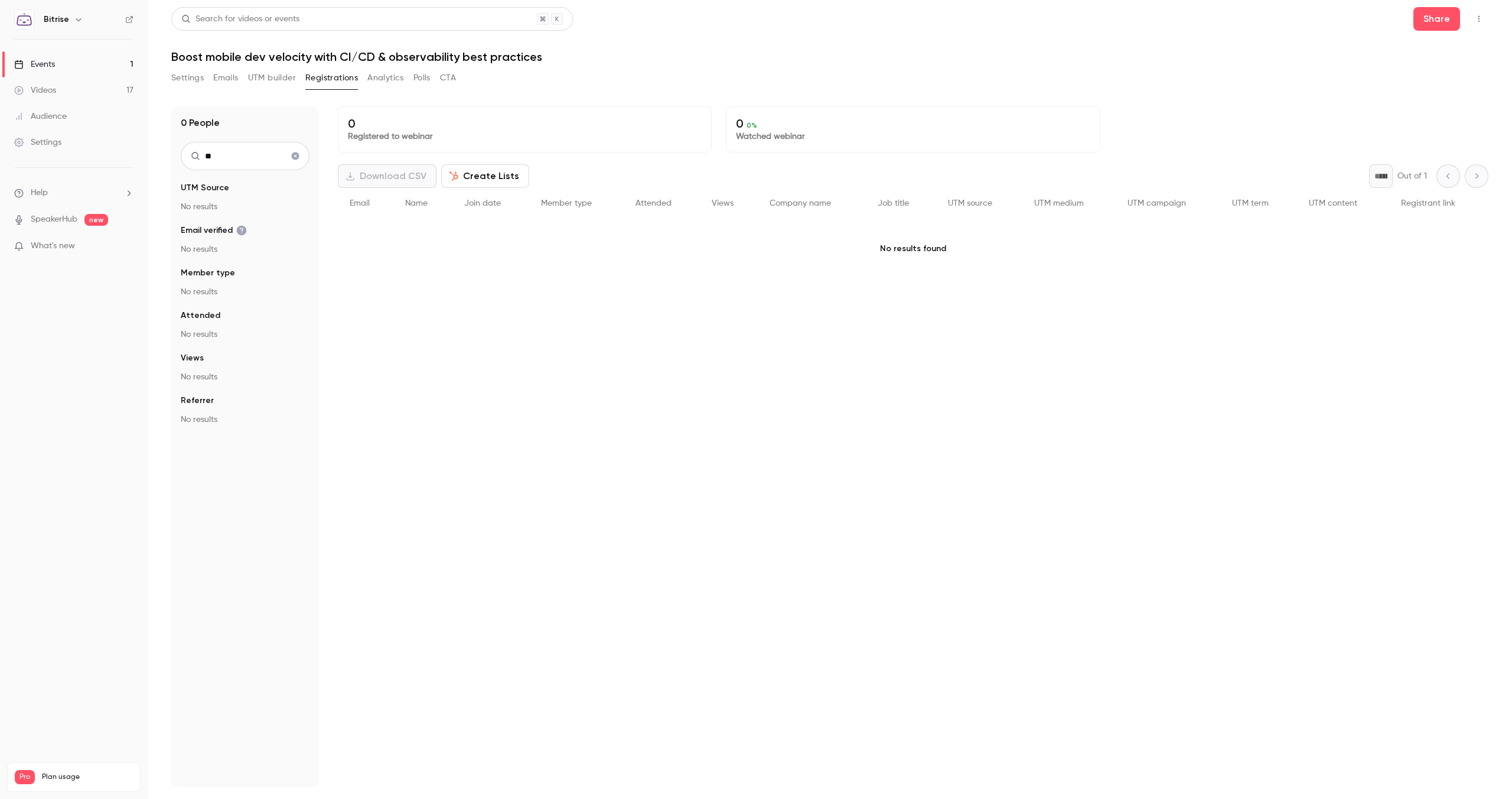 type on "*" 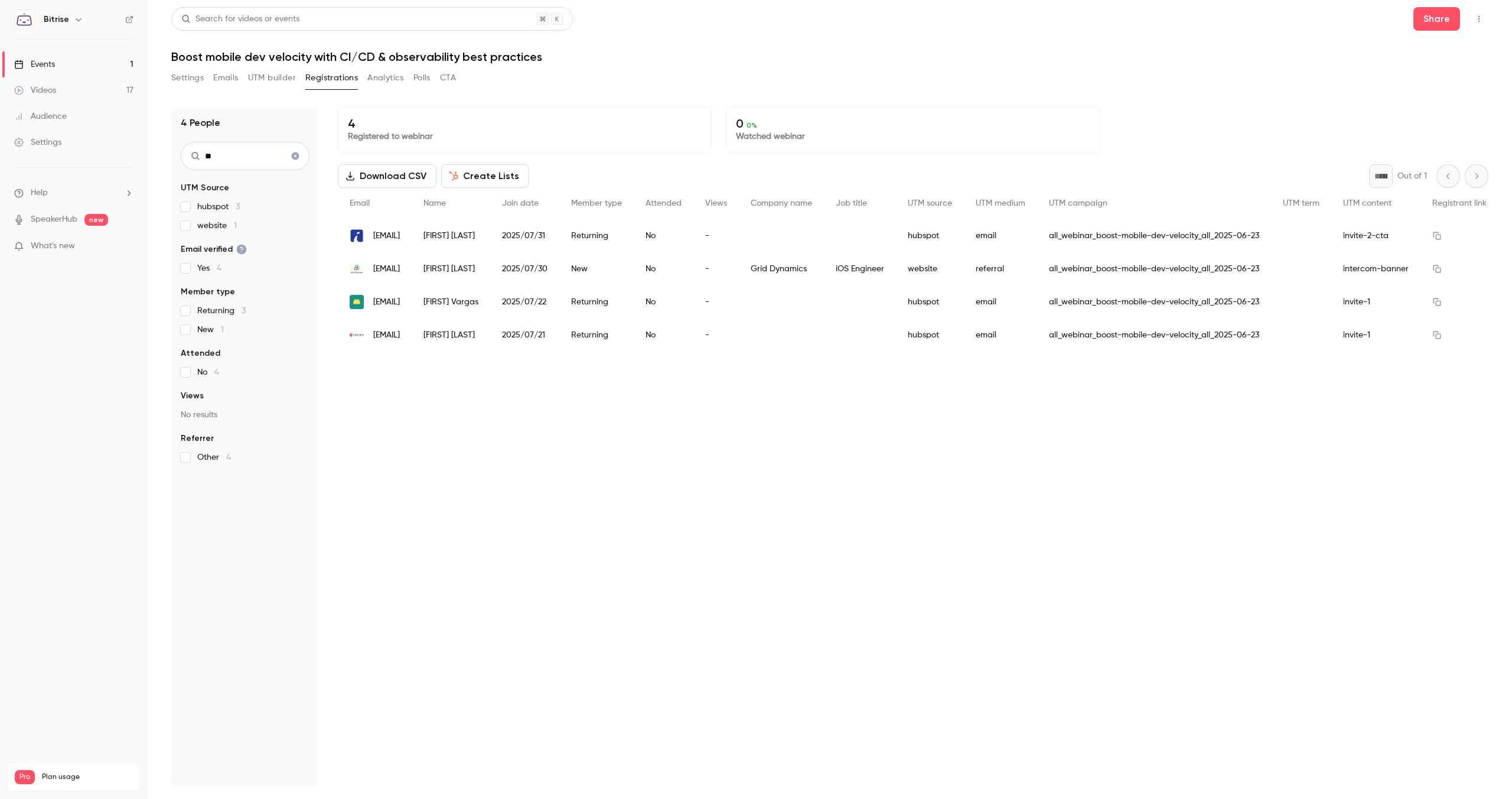 type on "*" 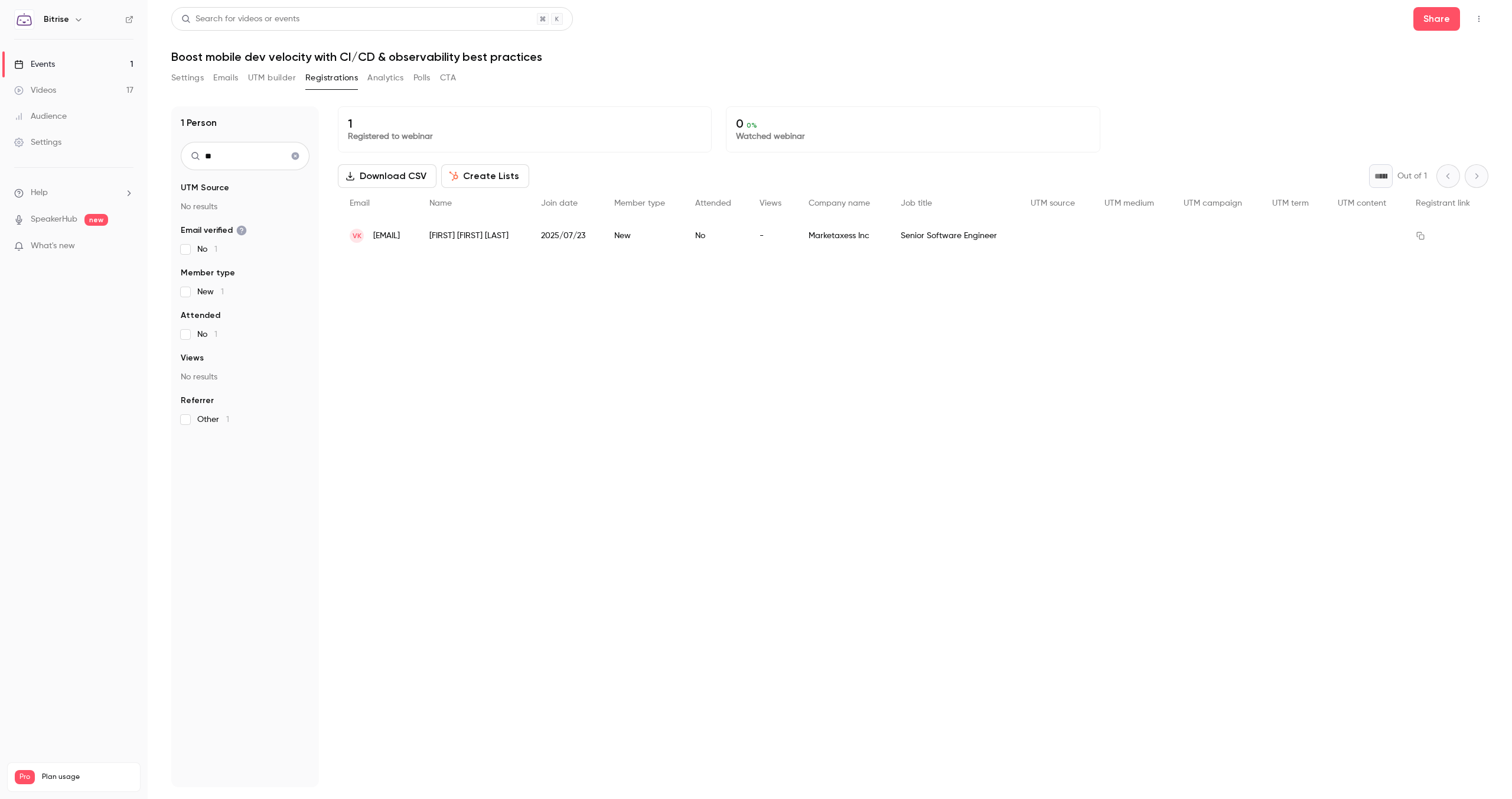 type on "*" 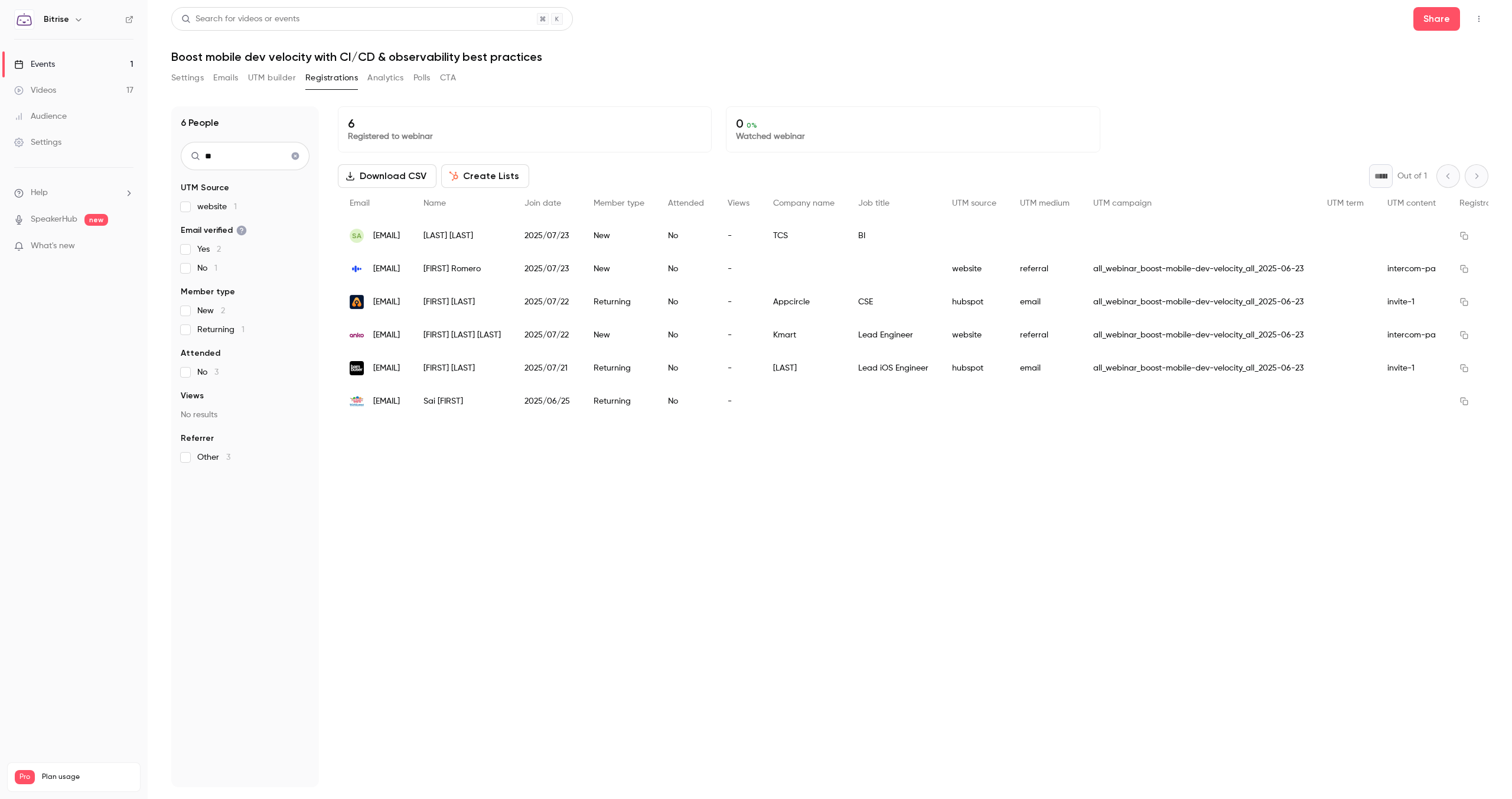 type on "*" 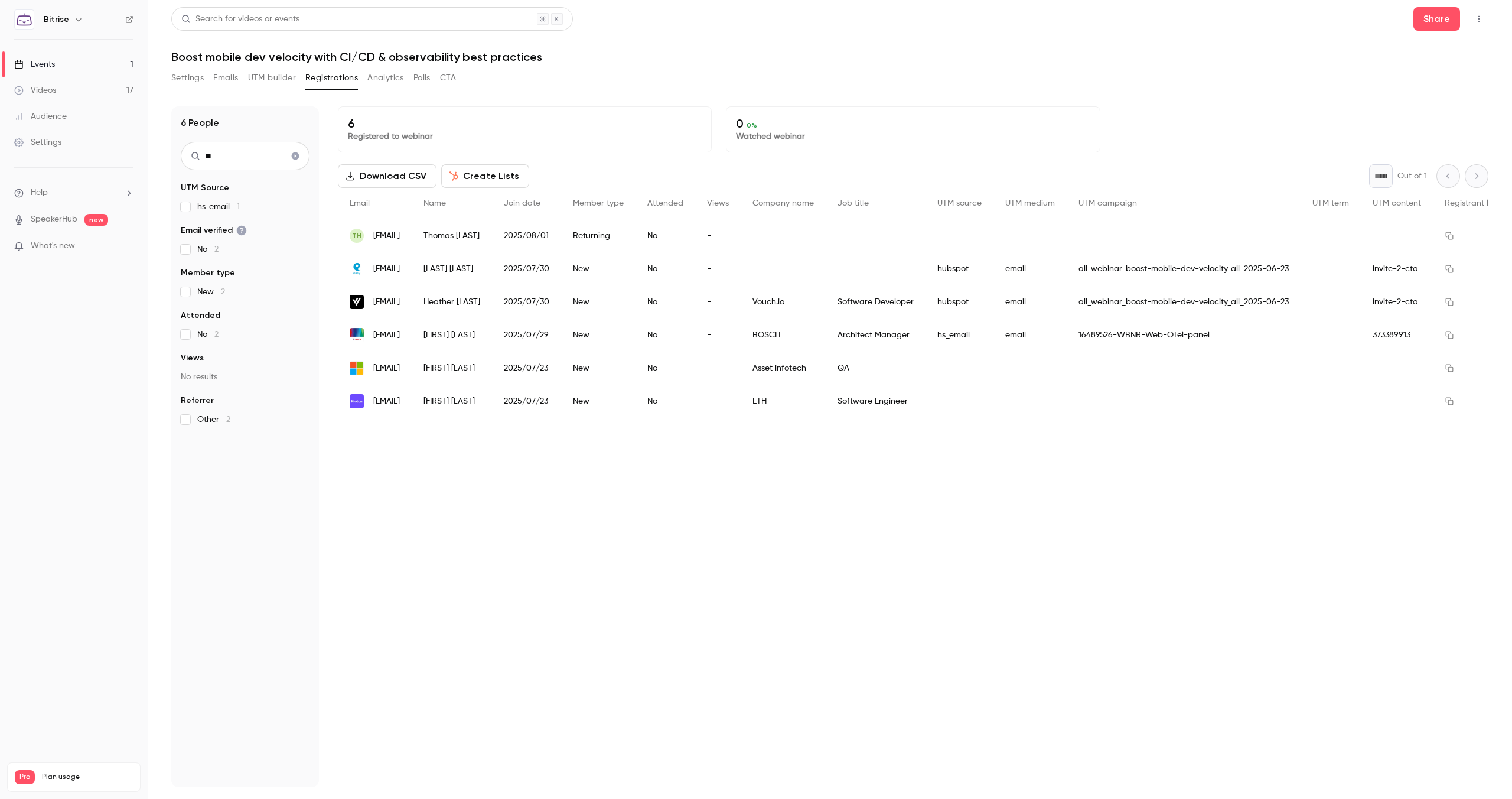 type on "*" 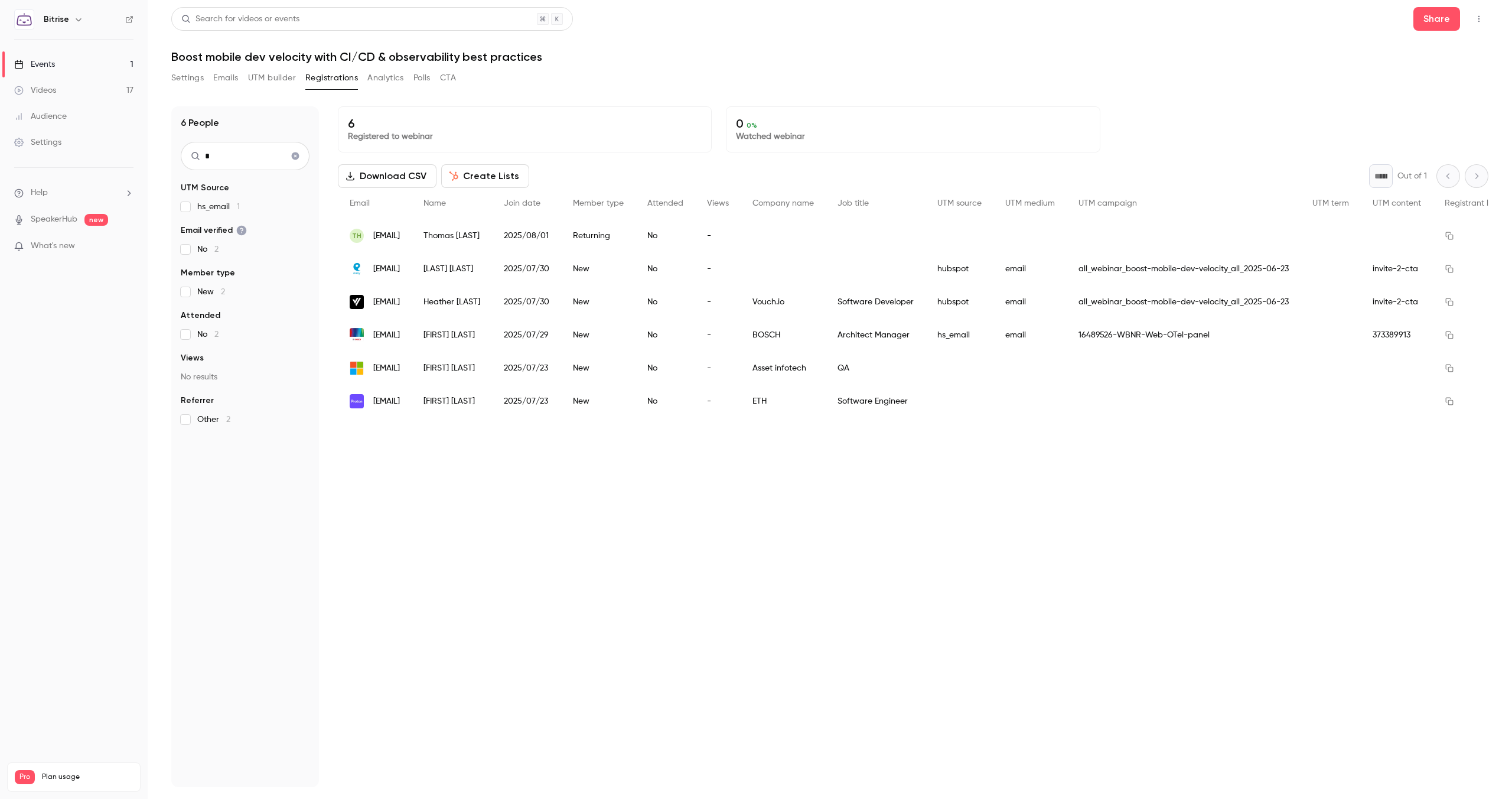 type 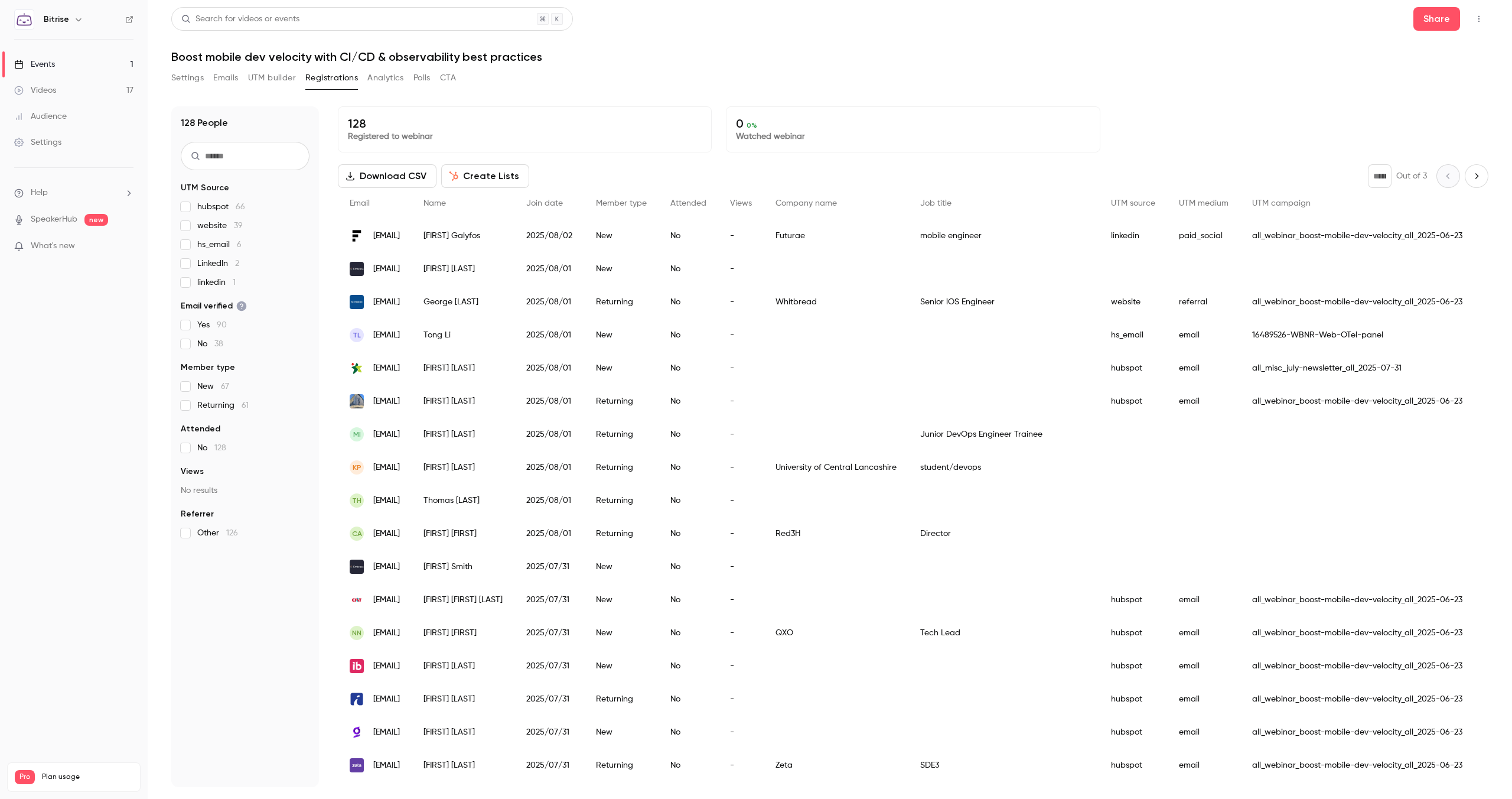 click on "Settings" at bounding box center (38, 142) 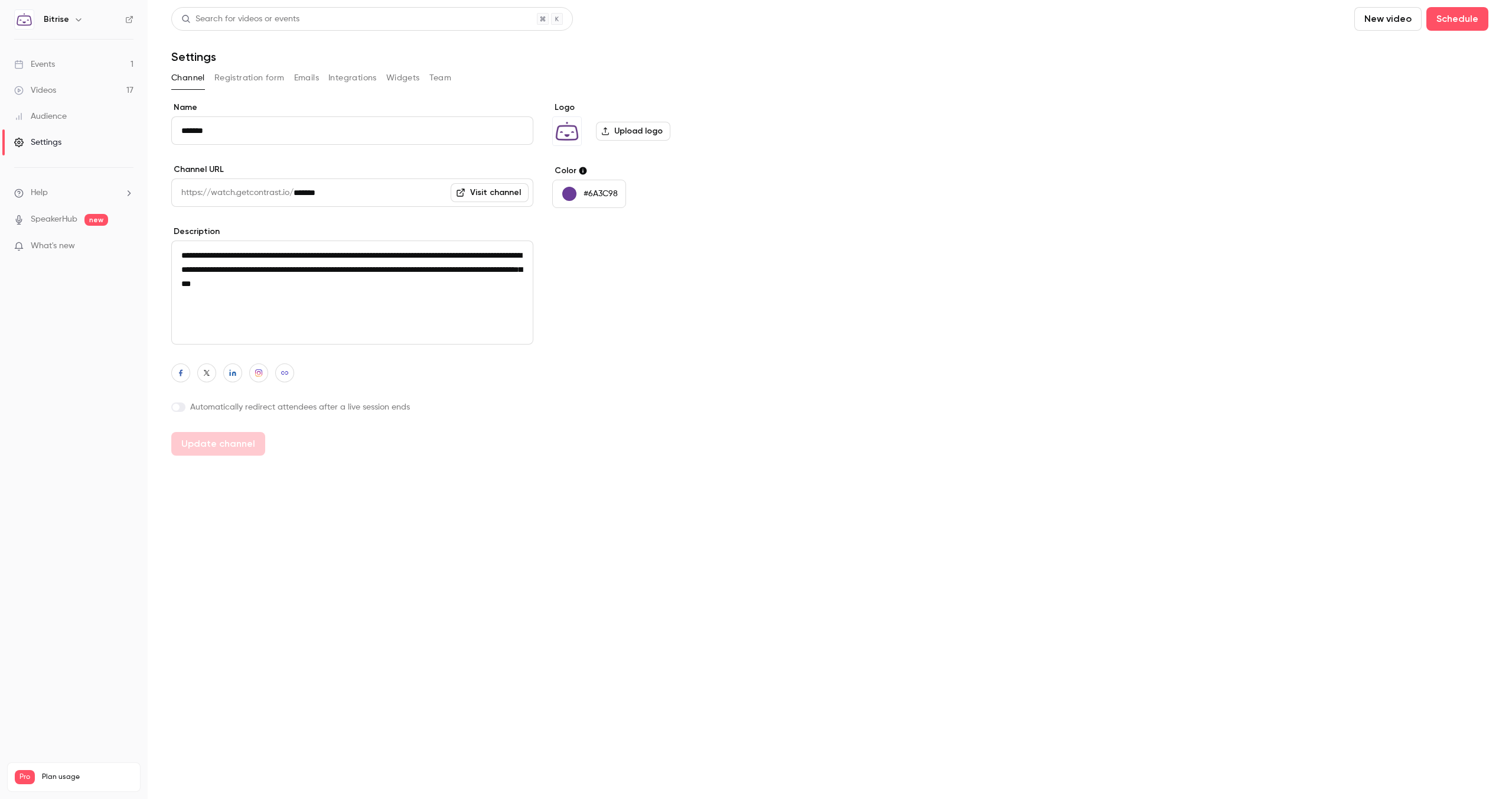 click on "Registration form" at bounding box center (249, 78) 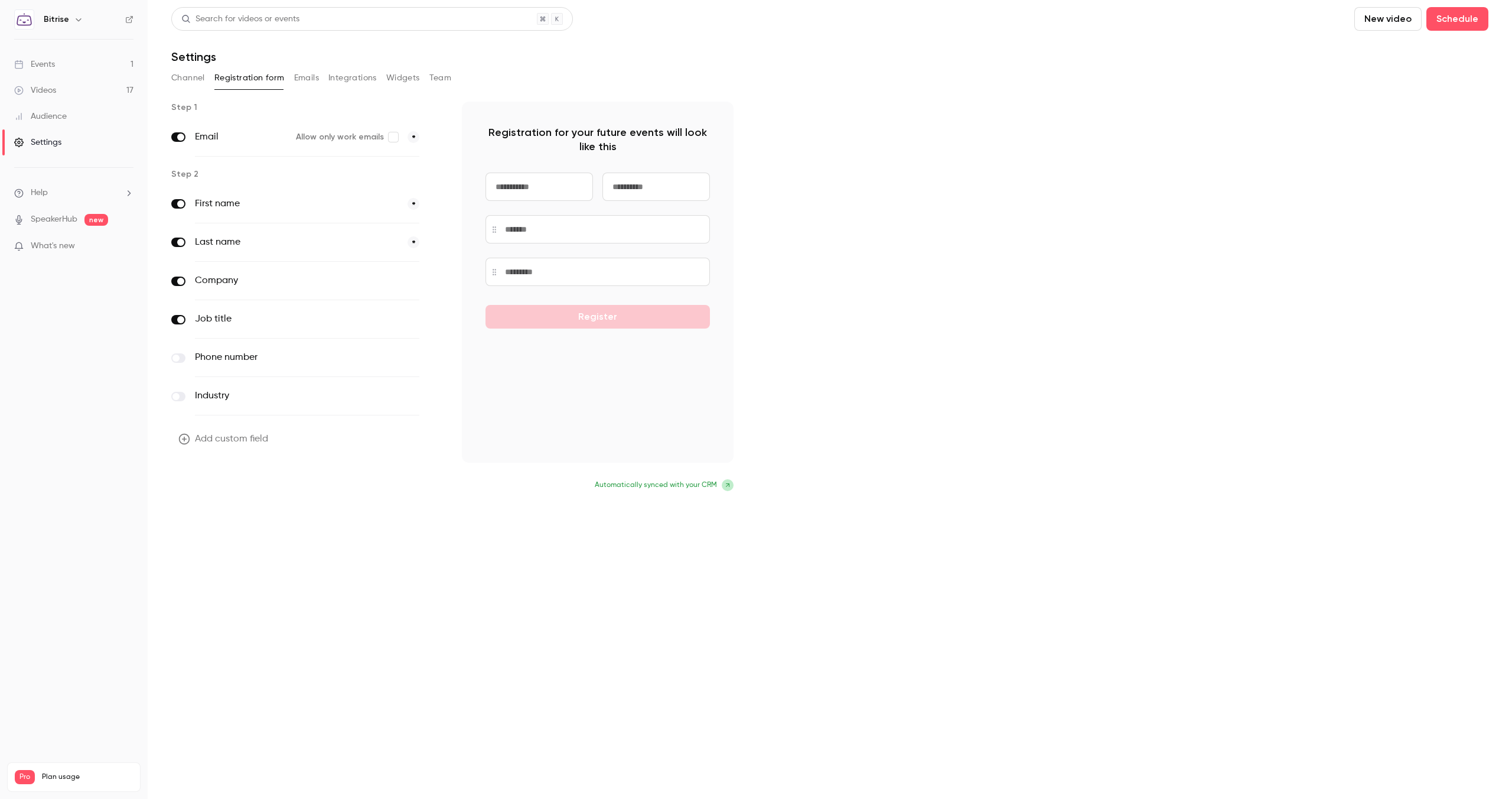 click on "Update form" at bounding box center [211, 486] 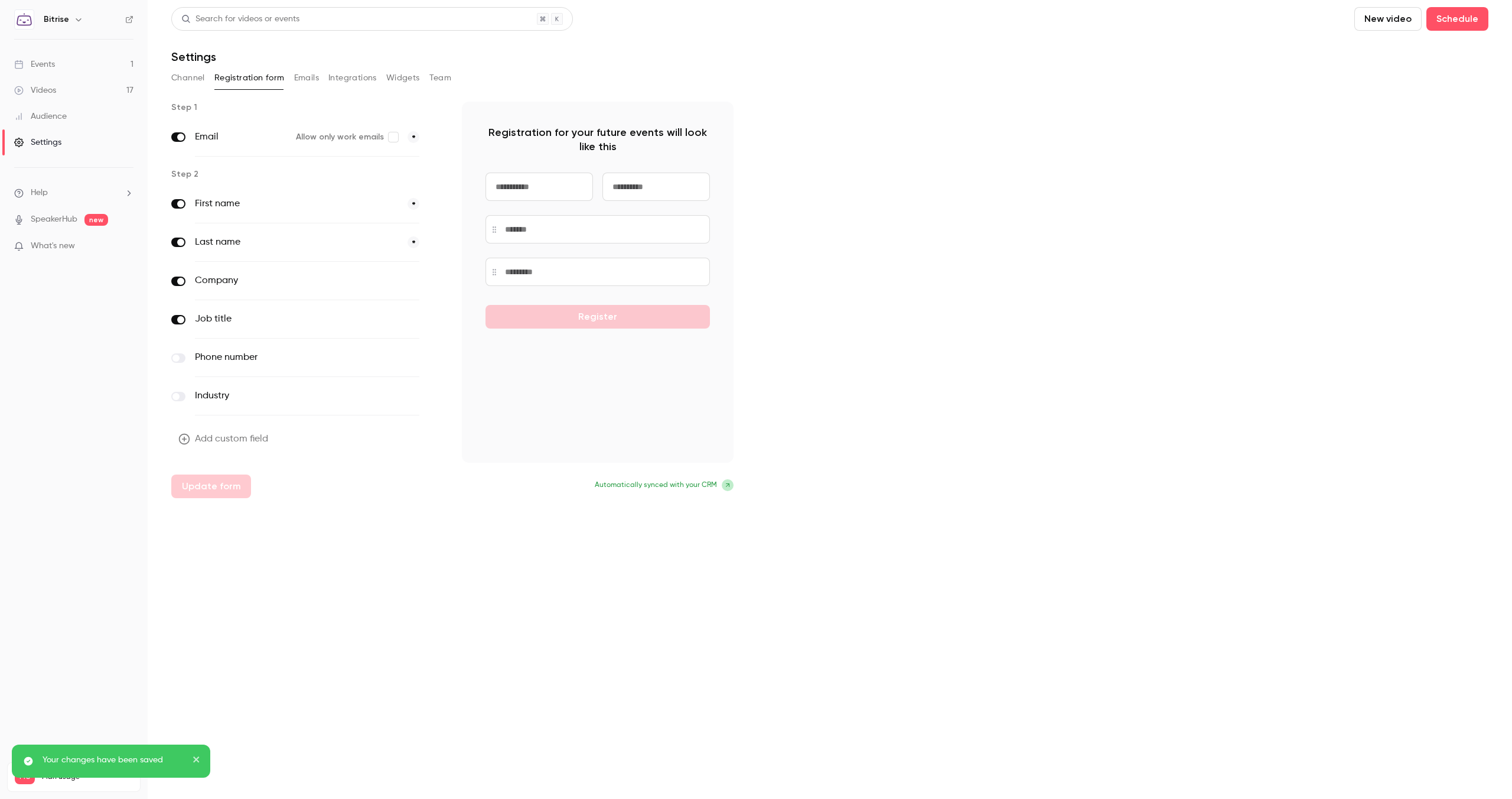 click on "Events" at bounding box center (34, 64) 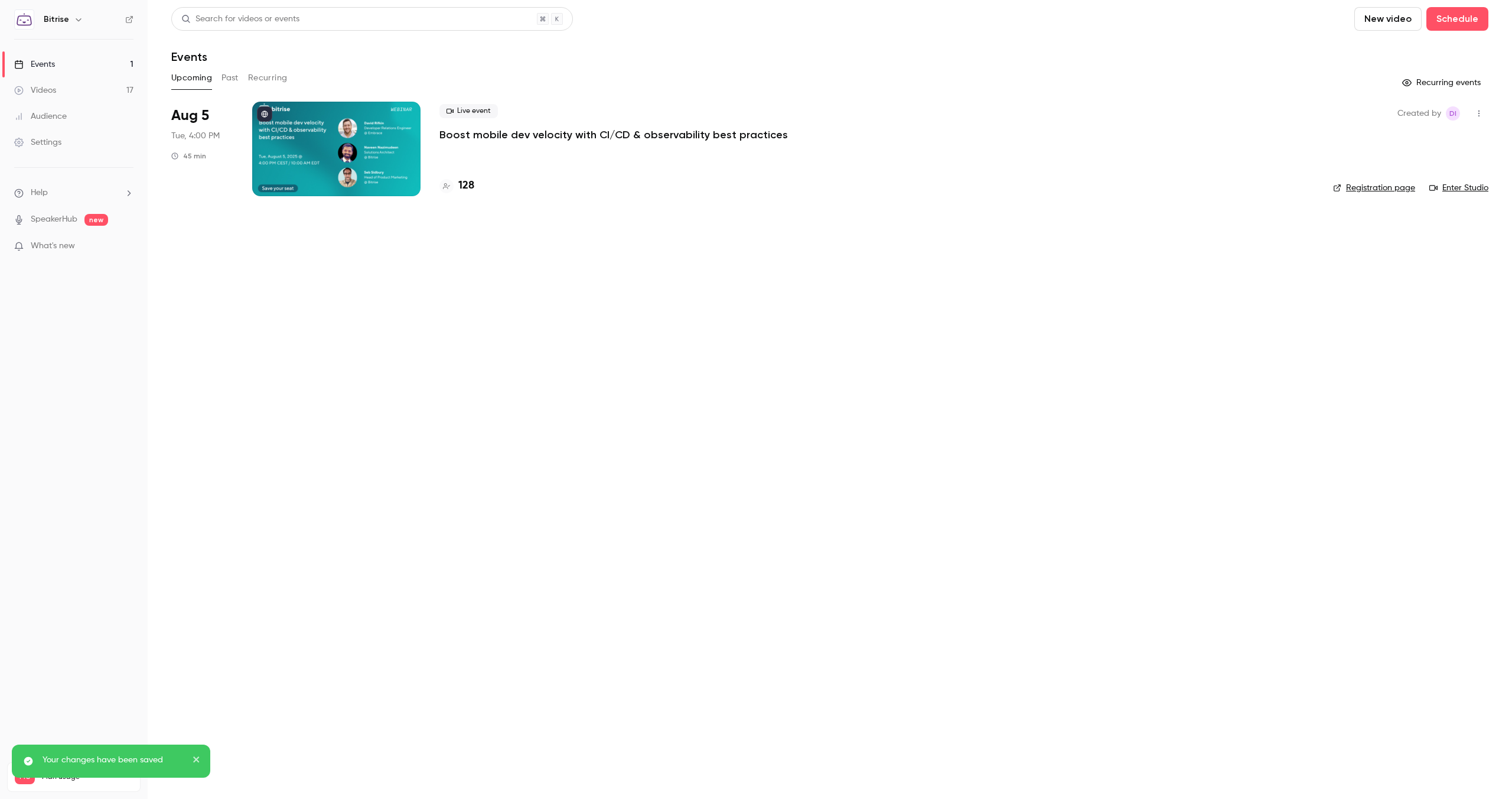 click on "Registration page" at bounding box center (1374, 188) 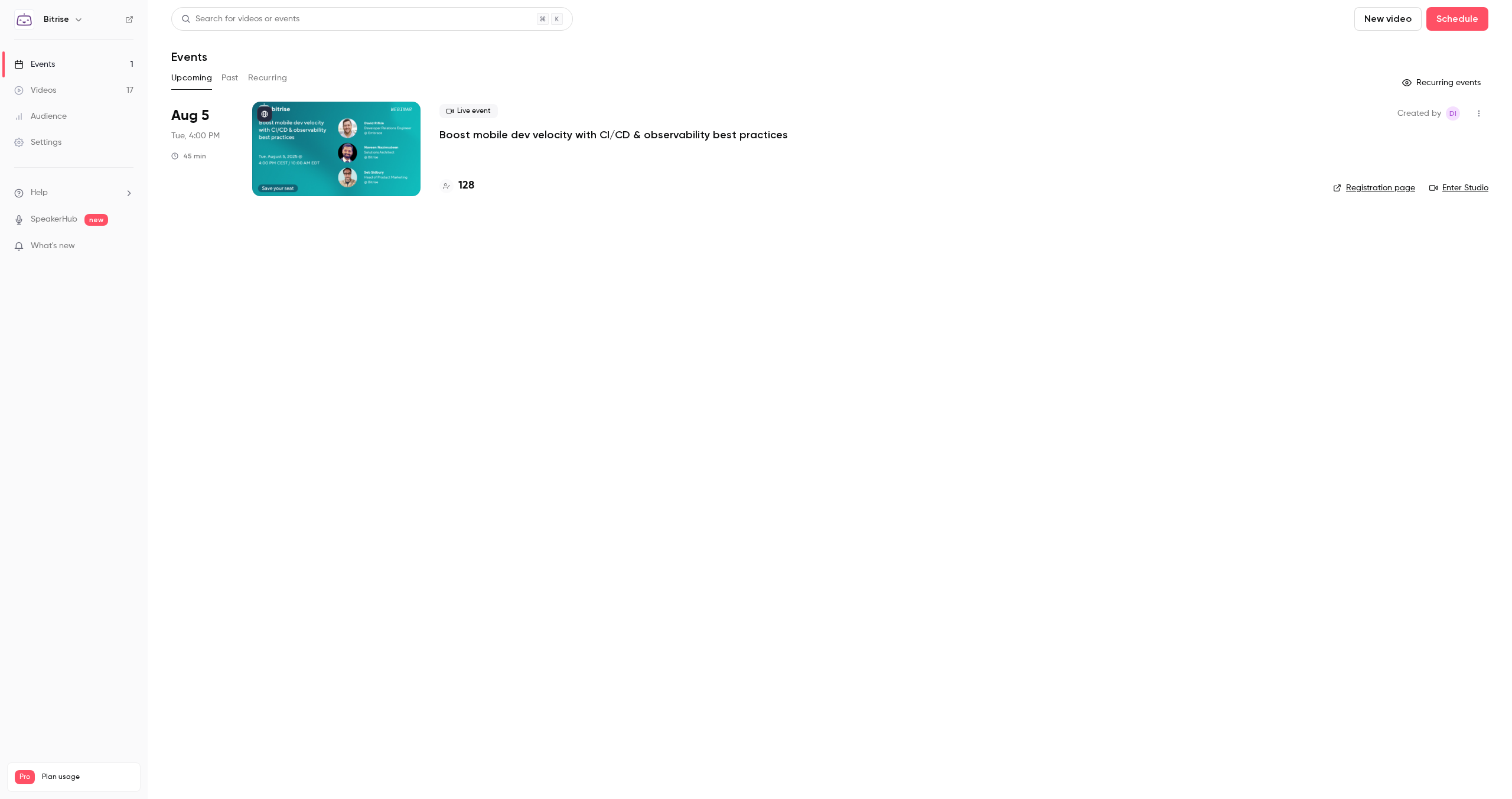 click on "128" at bounding box center (466, 186) 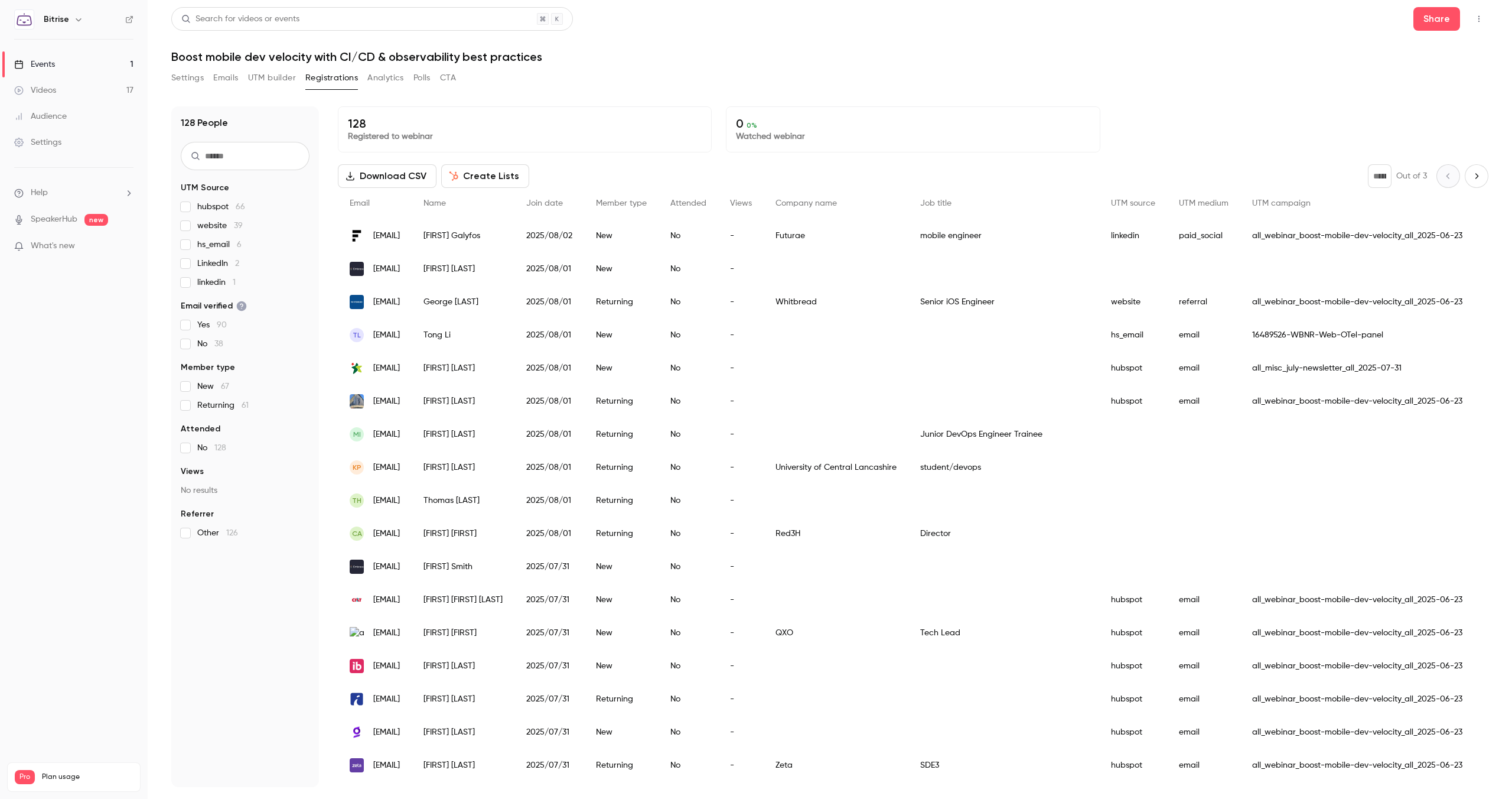 click at bounding box center (245, 156) 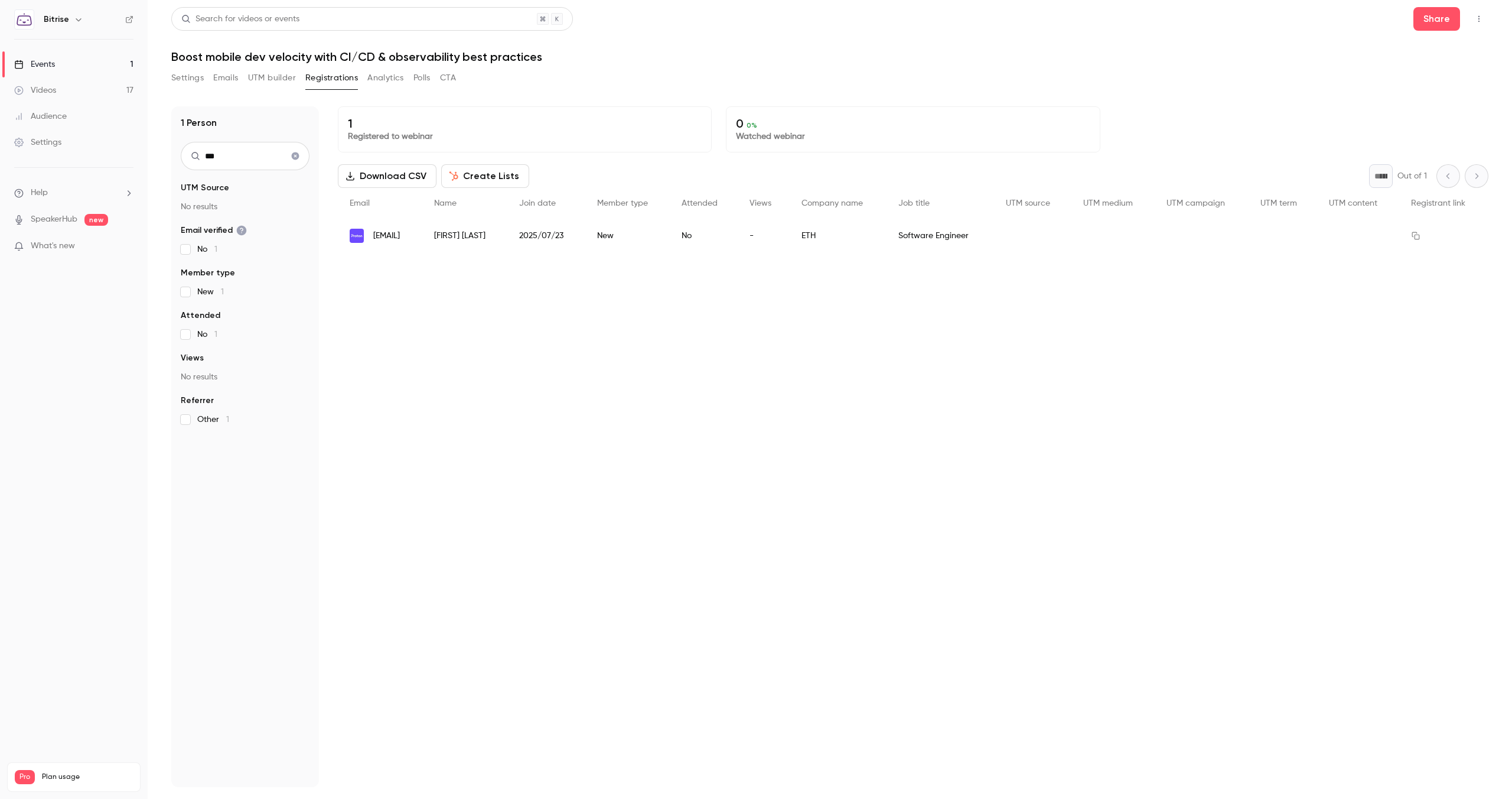 drag, startPoint x: 259, startPoint y: 161, endPoint x: 151, endPoint y: 161, distance: 108 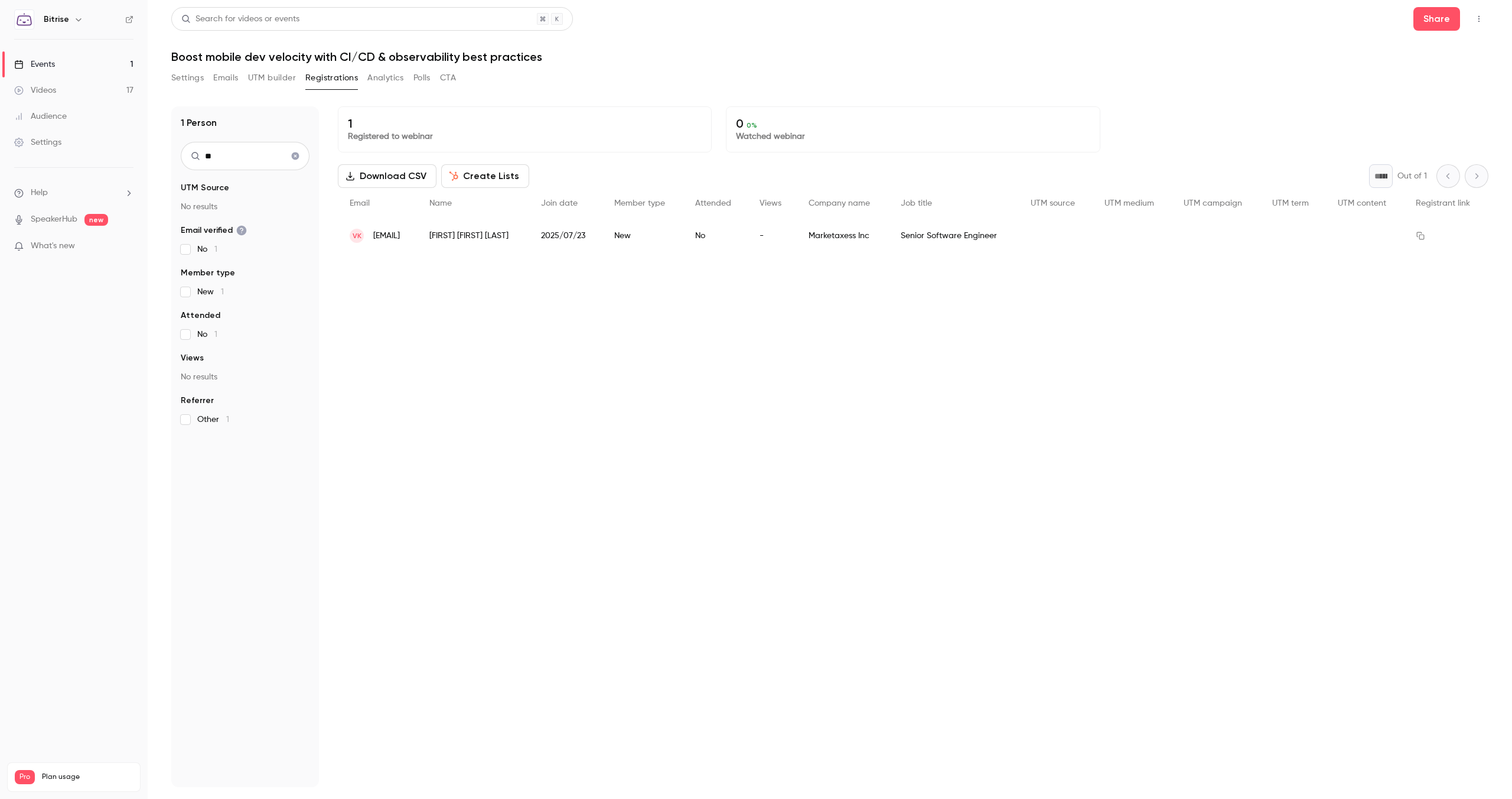 type on "*" 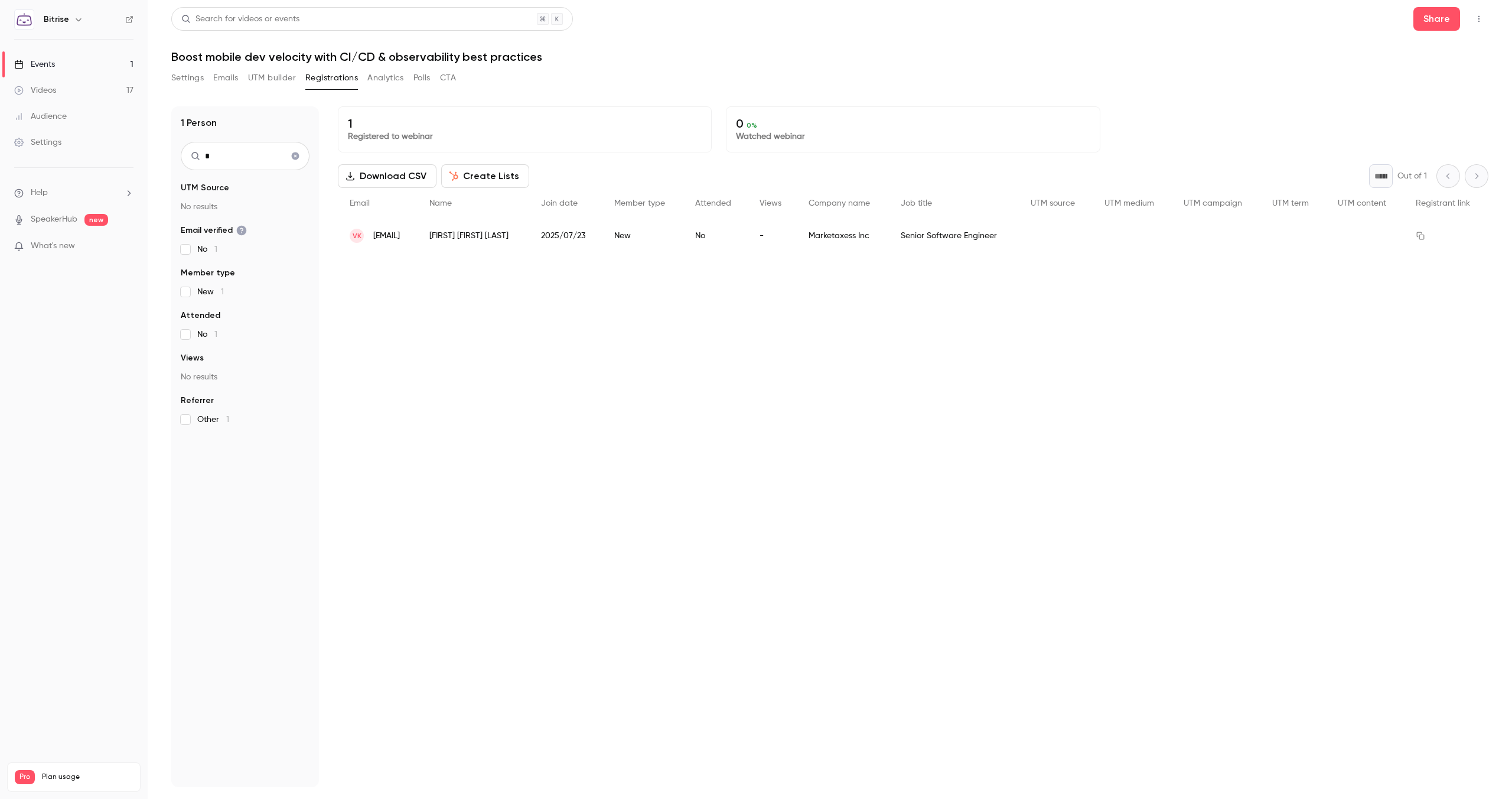 type 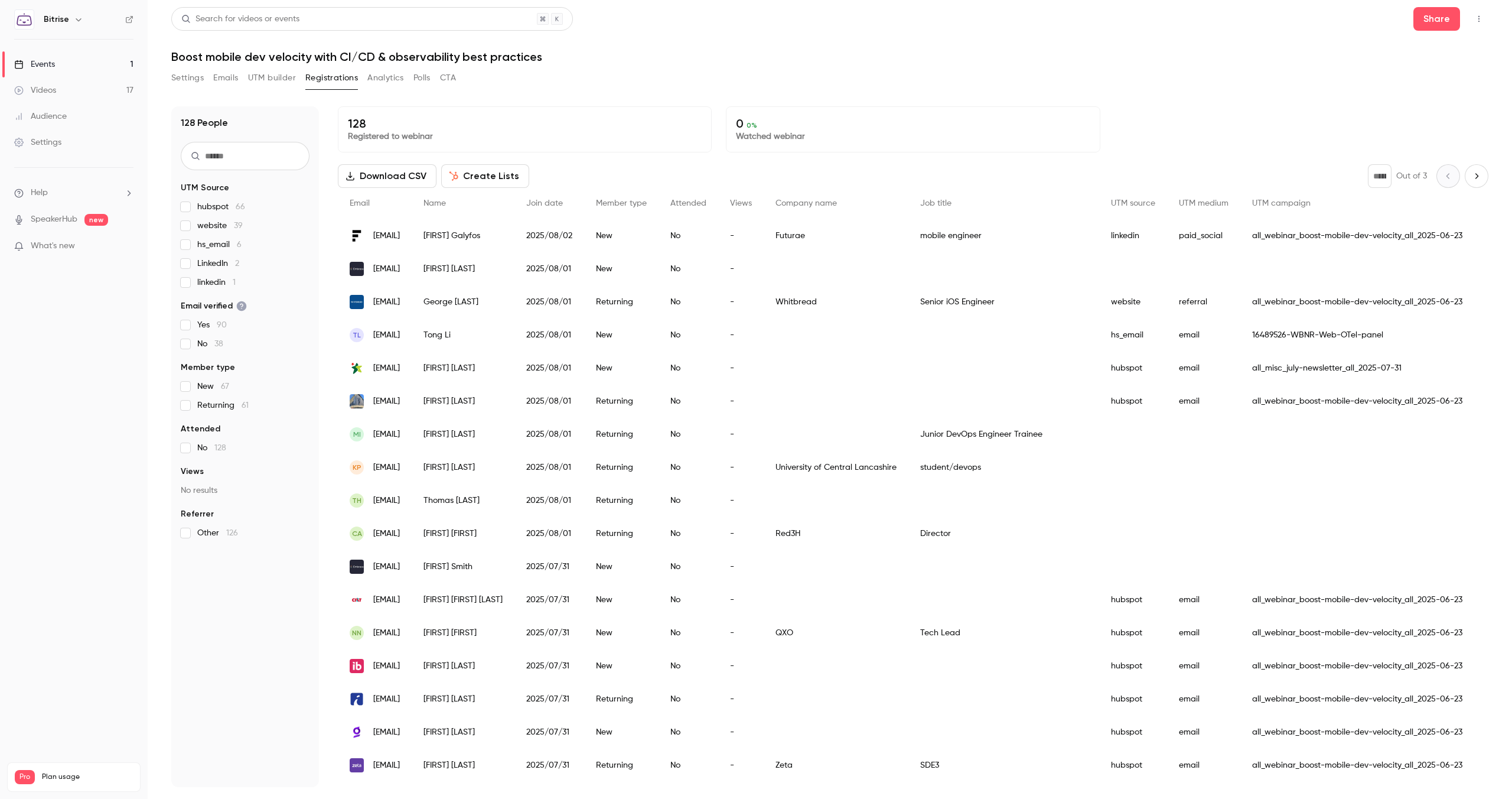 click on "Settings" at bounding box center [38, 142] 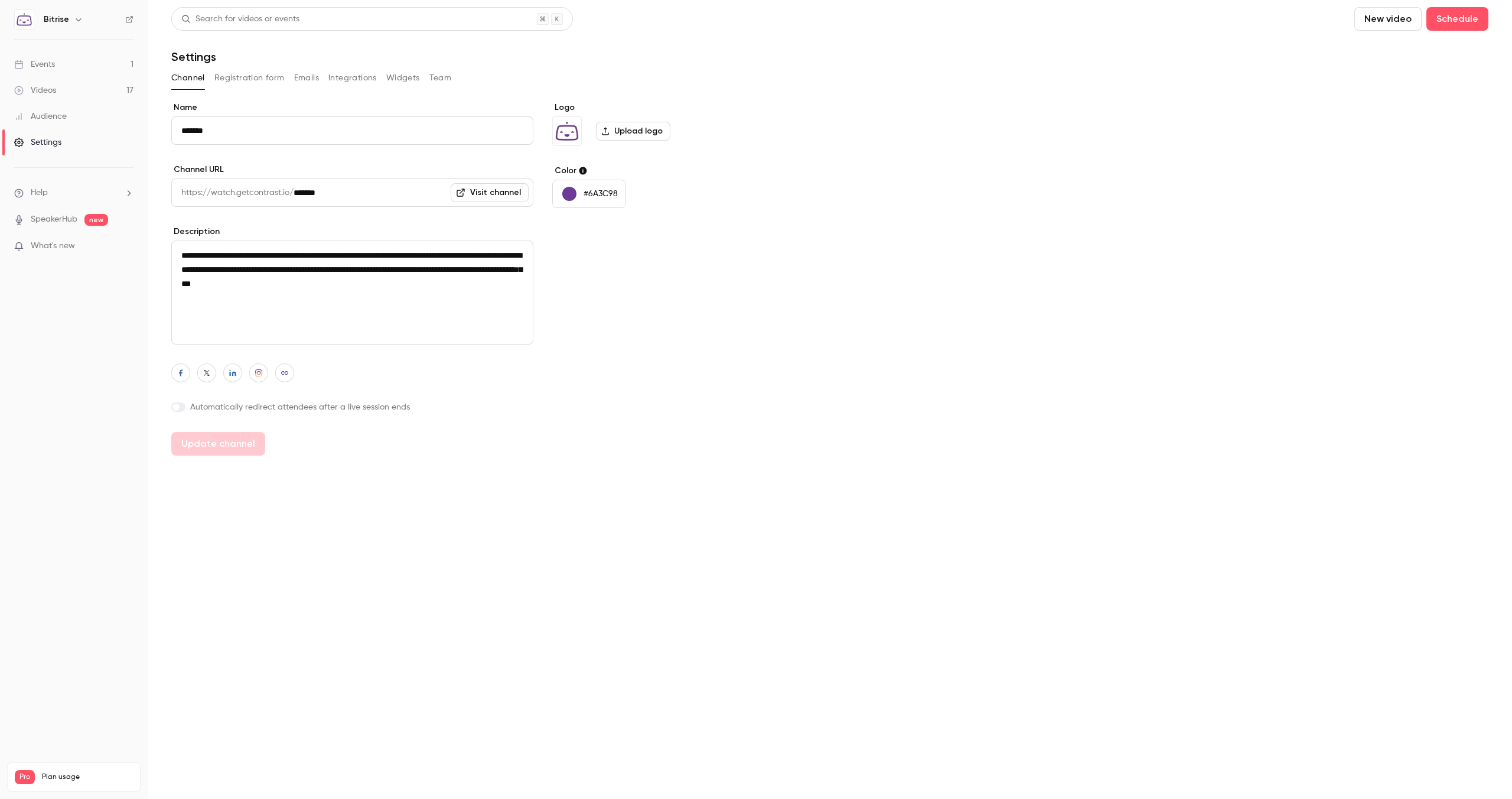 click on "Settings" at bounding box center [38, 142] 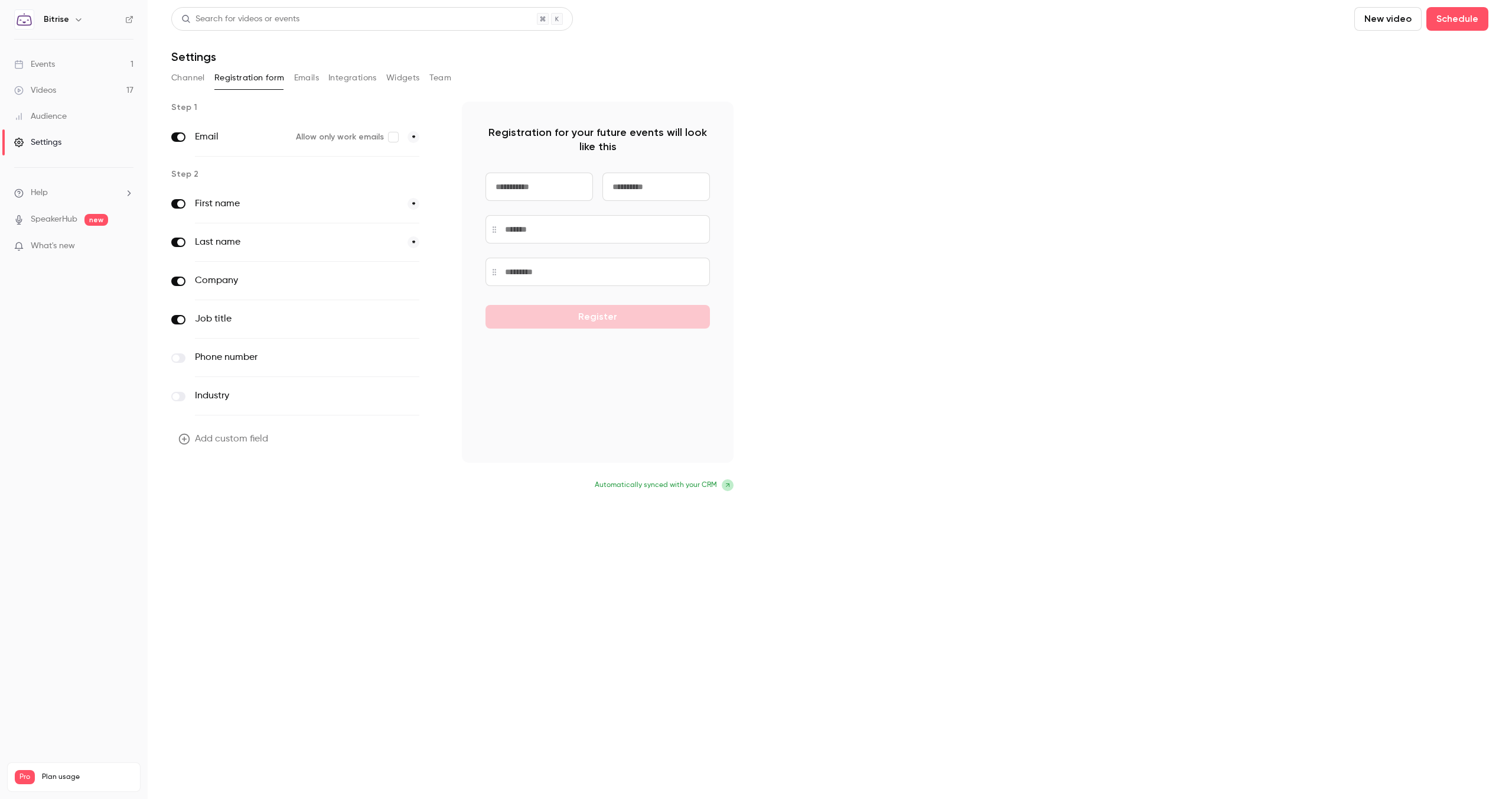 click on "Update form" at bounding box center (211, 486) 